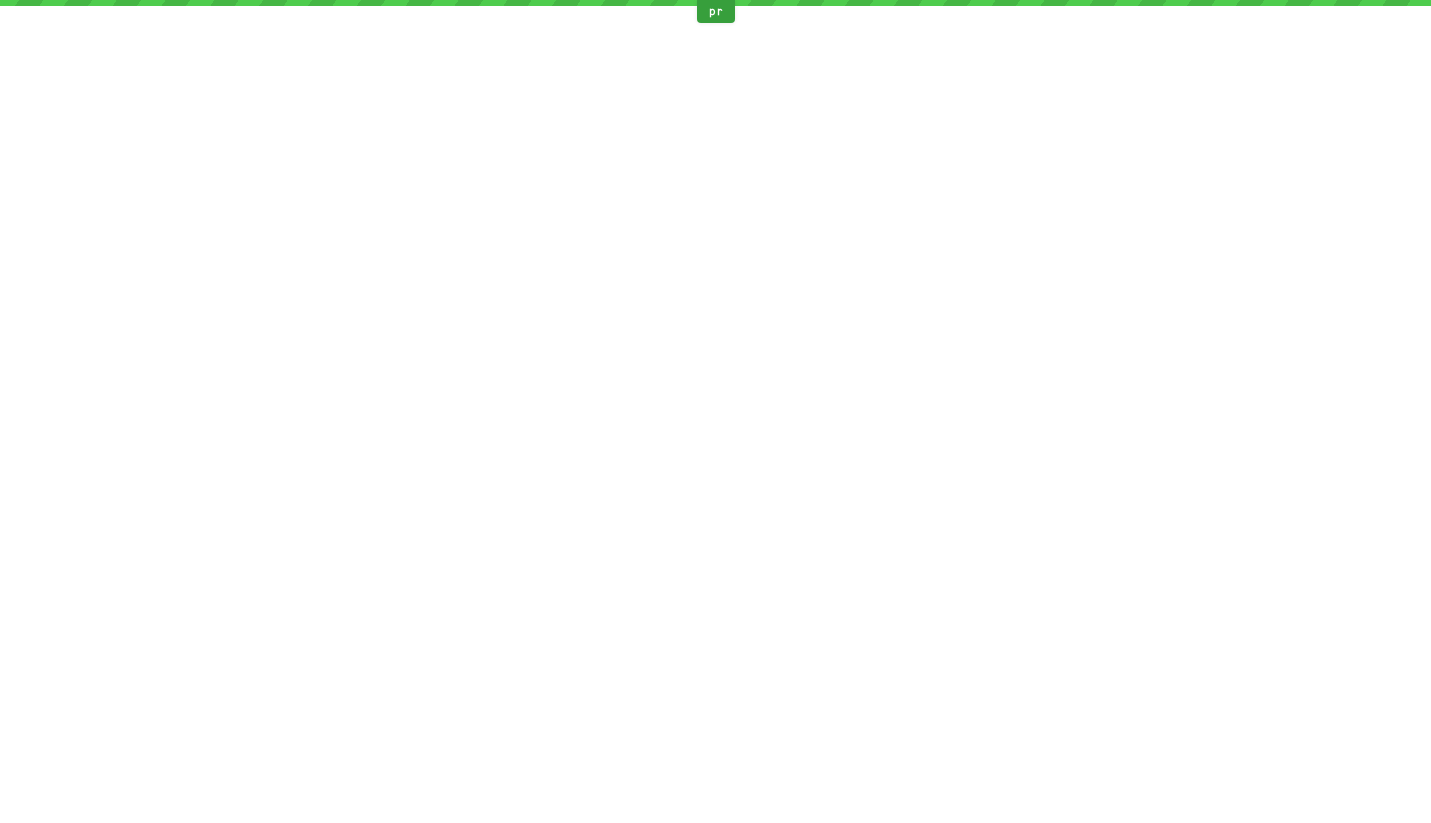 scroll, scrollTop: 0, scrollLeft: 0, axis: both 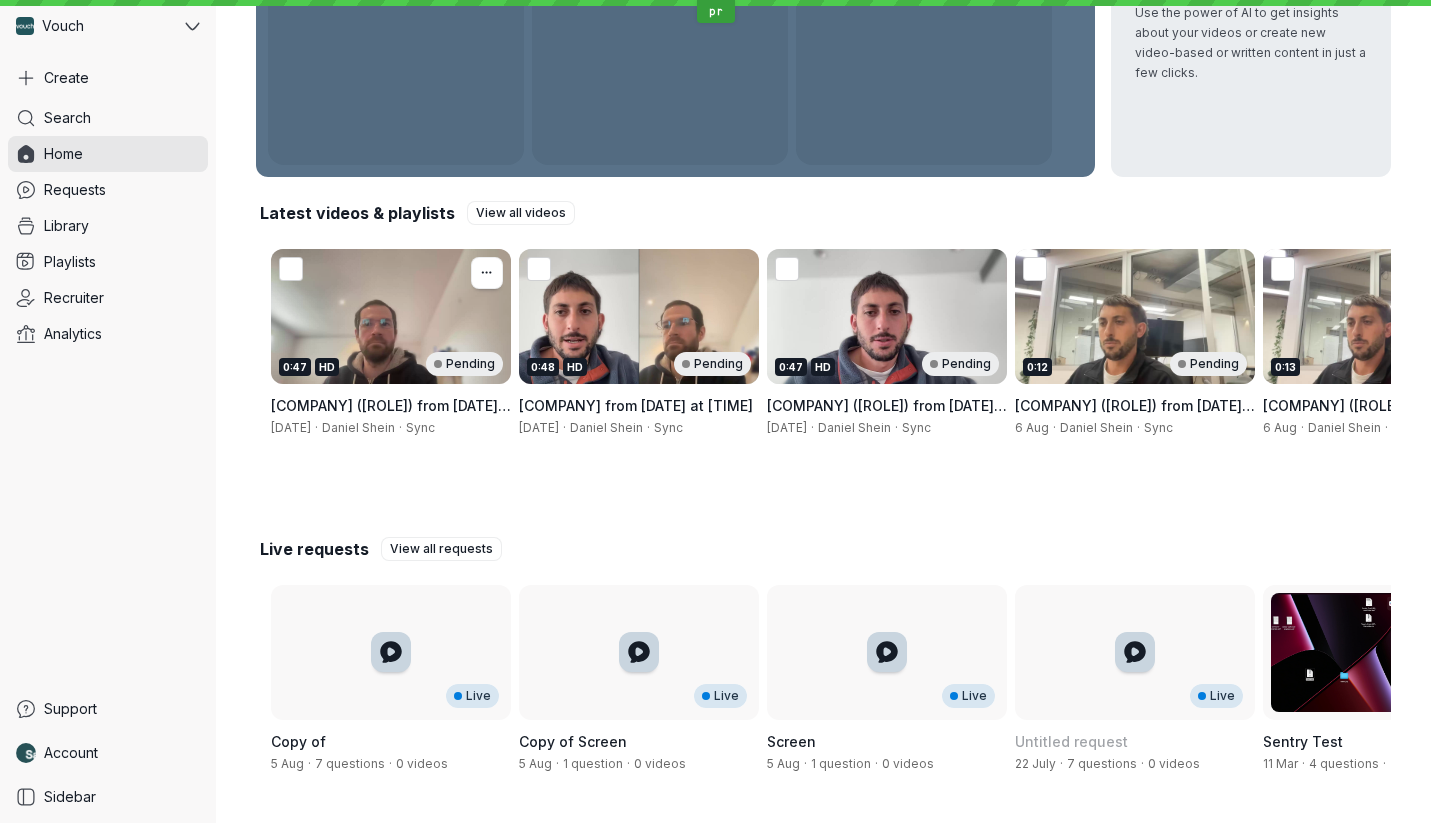 click on "0:47 HD Pending" at bounding box center (391, 316) 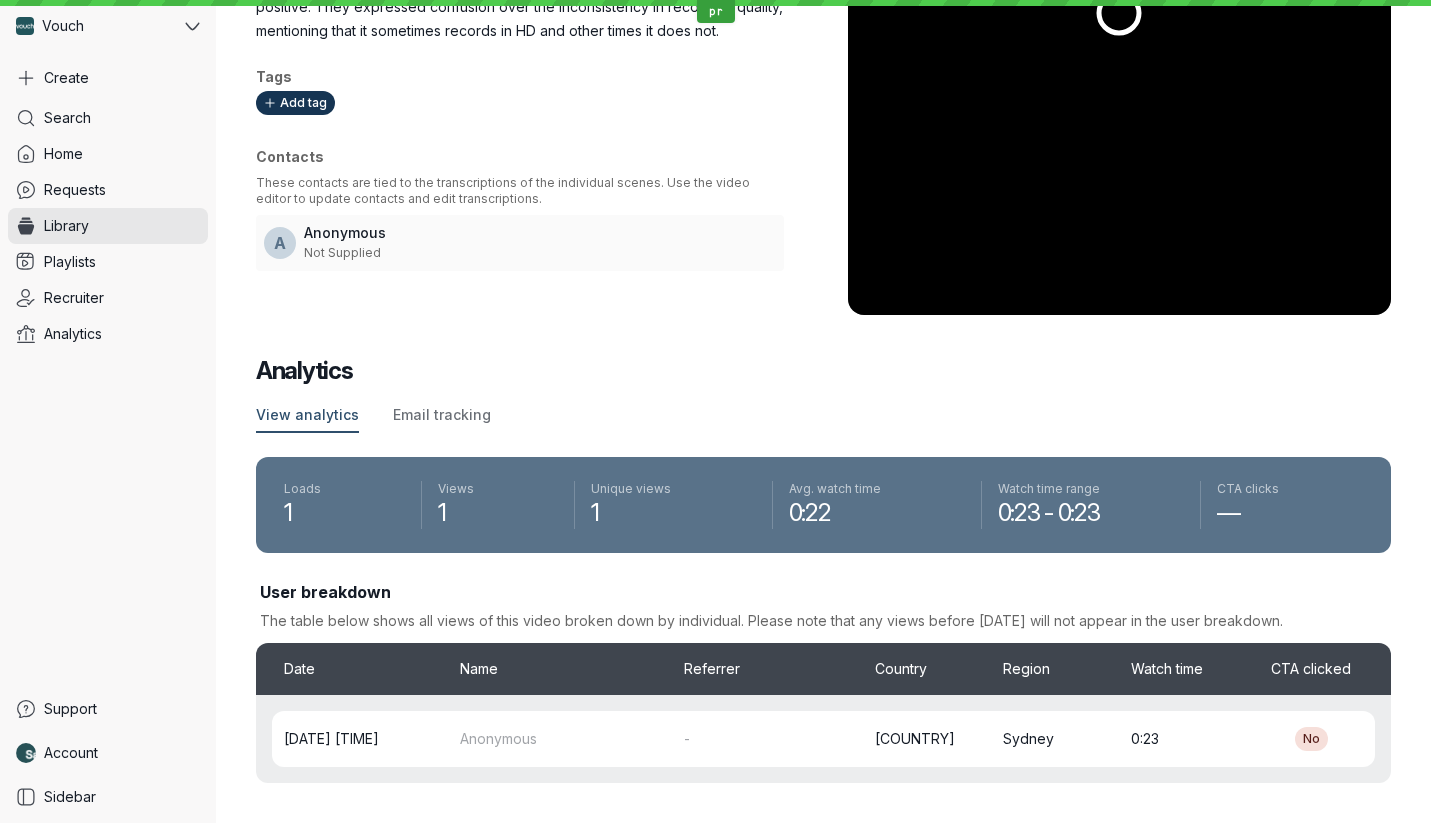 scroll, scrollTop: 0, scrollLeft: 0, axis: both 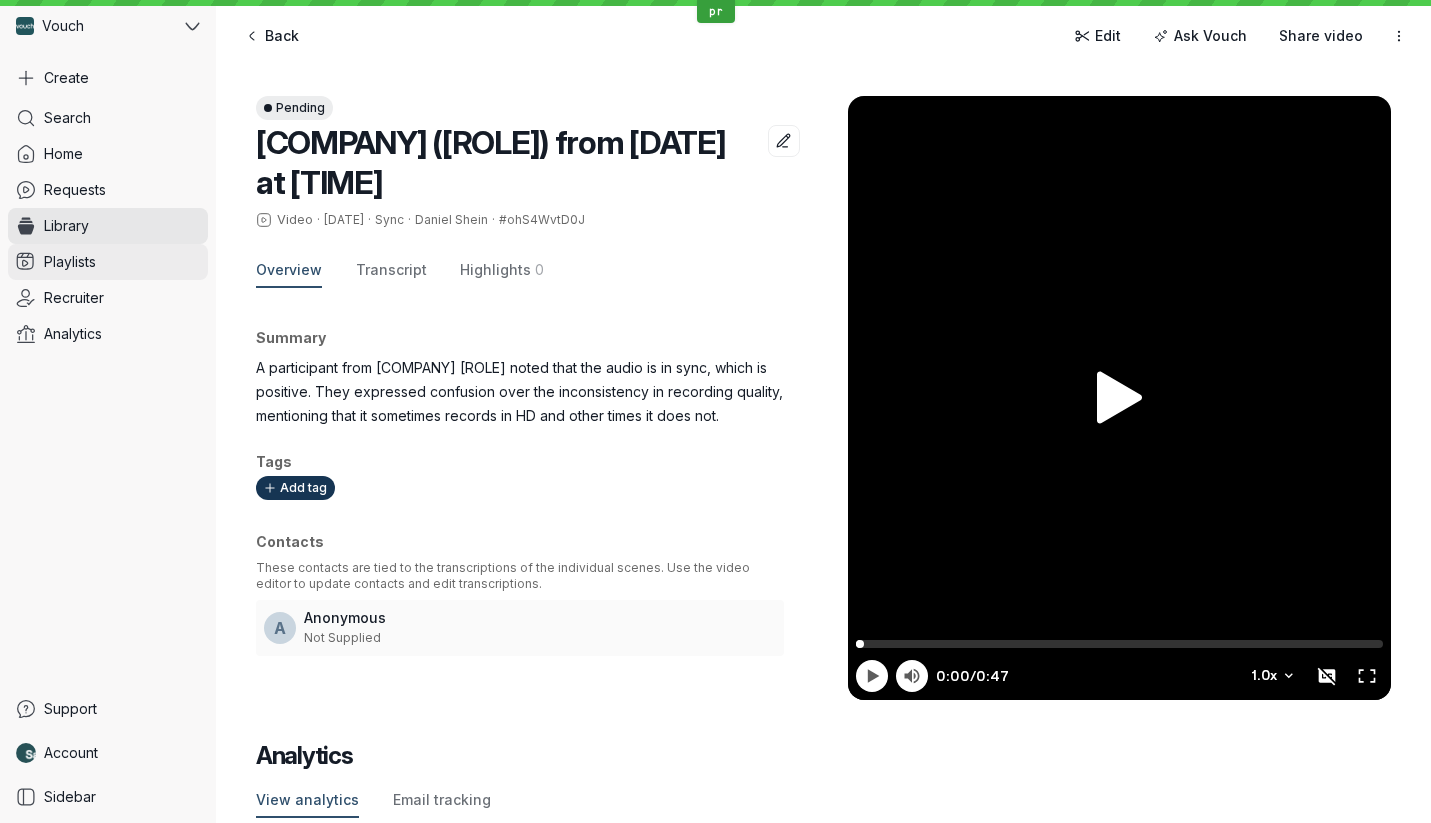 click on "Playlists" at bounding box center (108, 262) 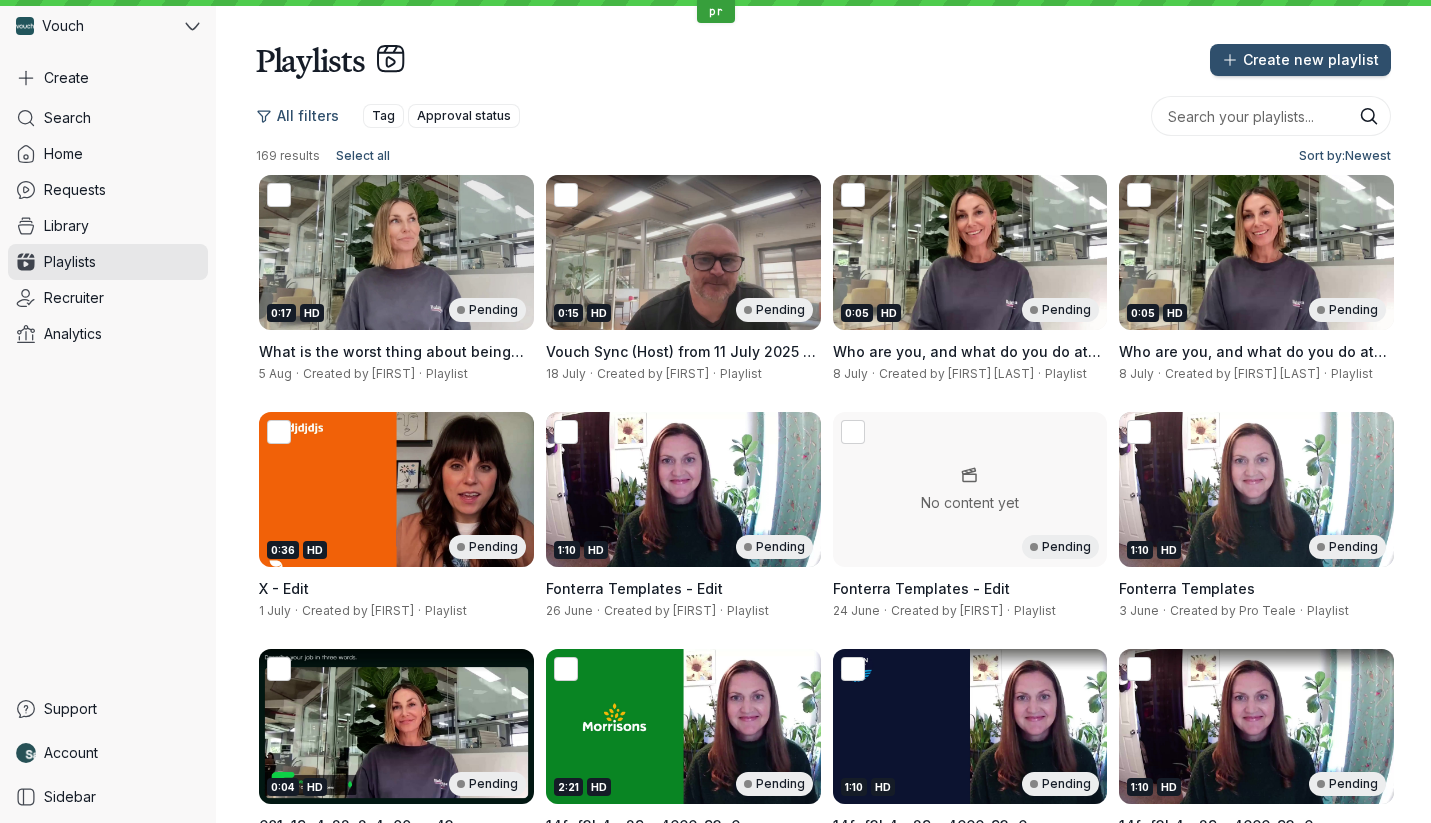 click on "0:15 HD Pending" at bounding box center (683, 252) 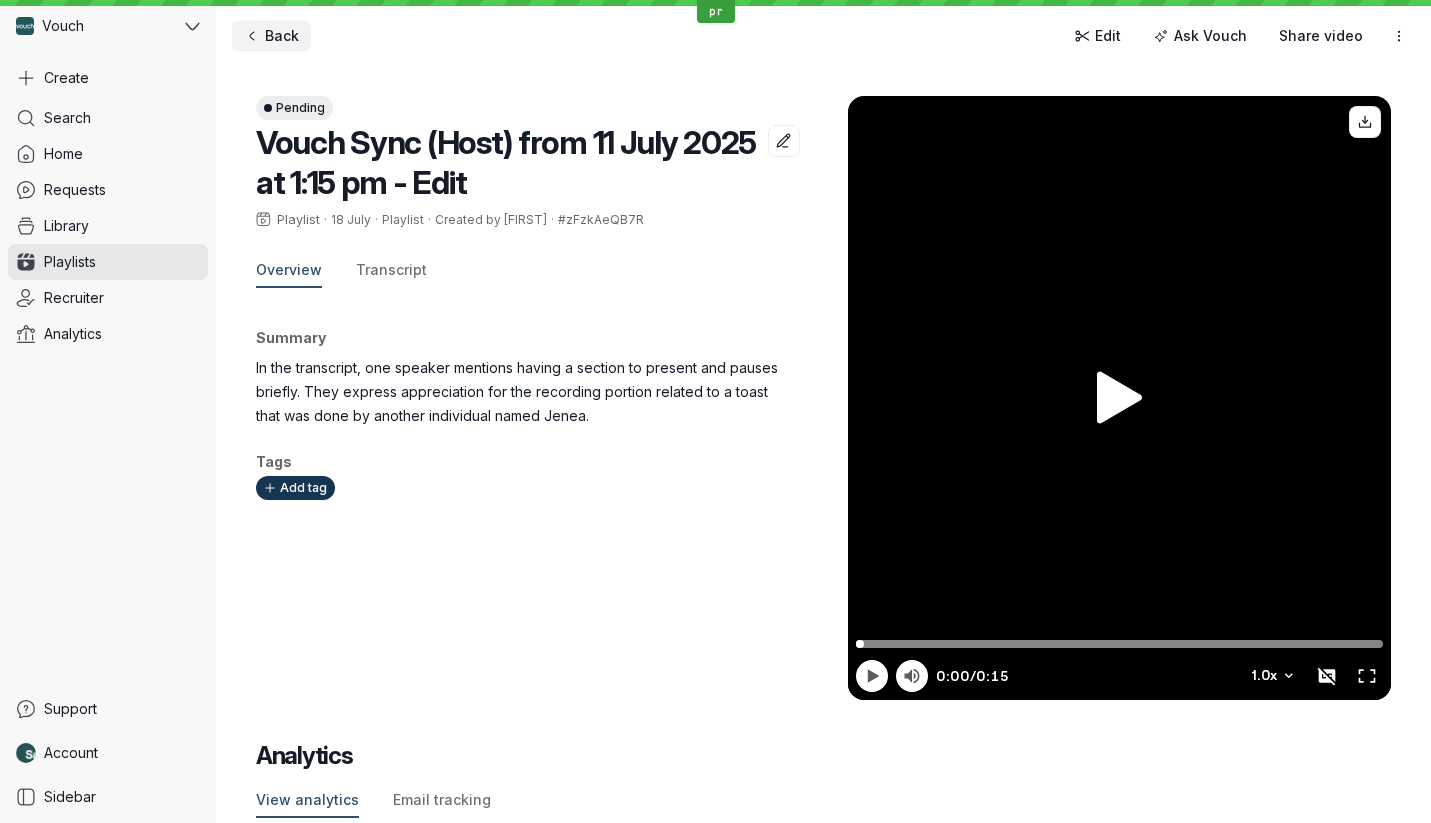 click on "Back" at bounding box center [271, 36] 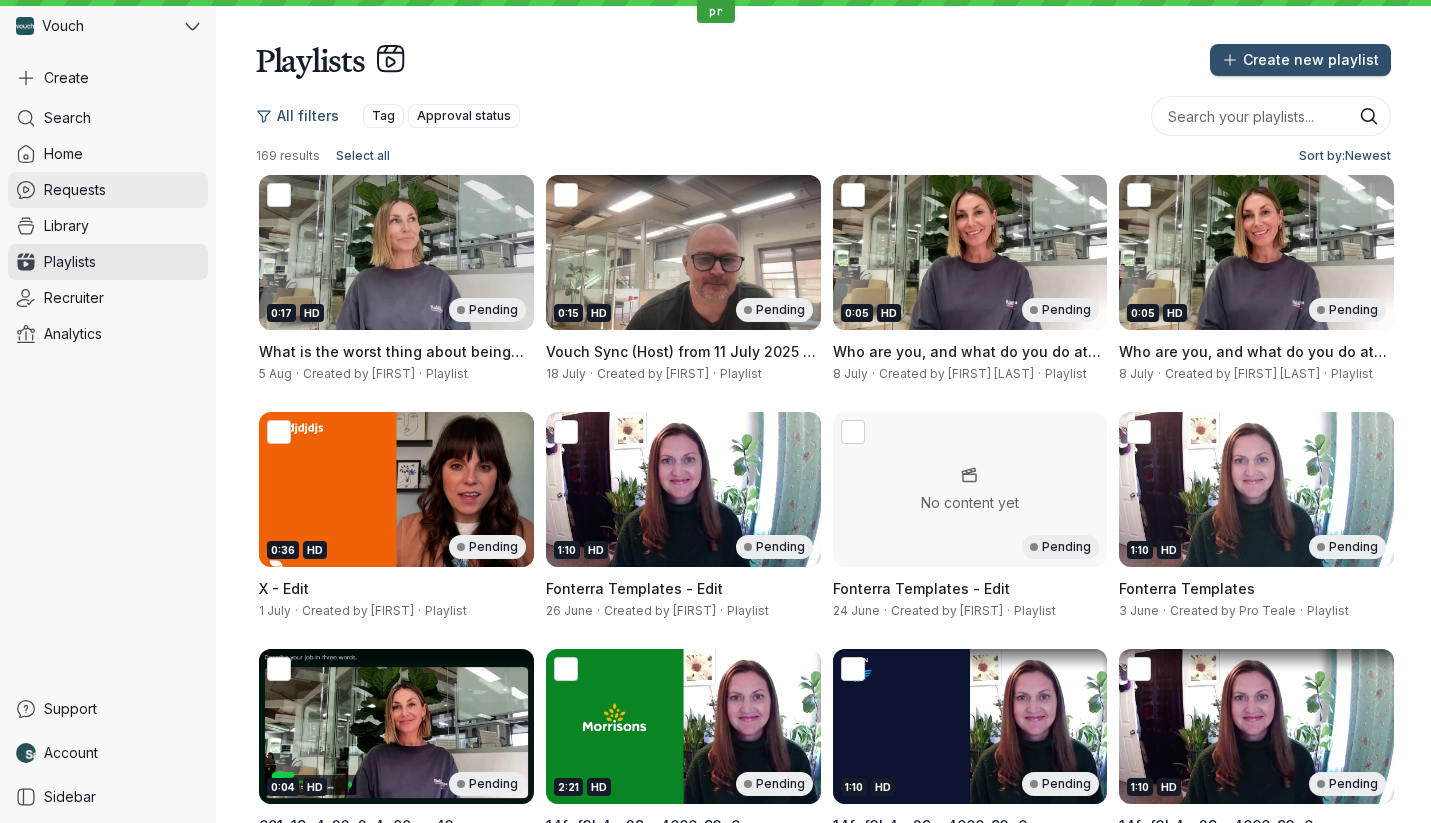 click on "Requests" at bounding box center [108, 190] 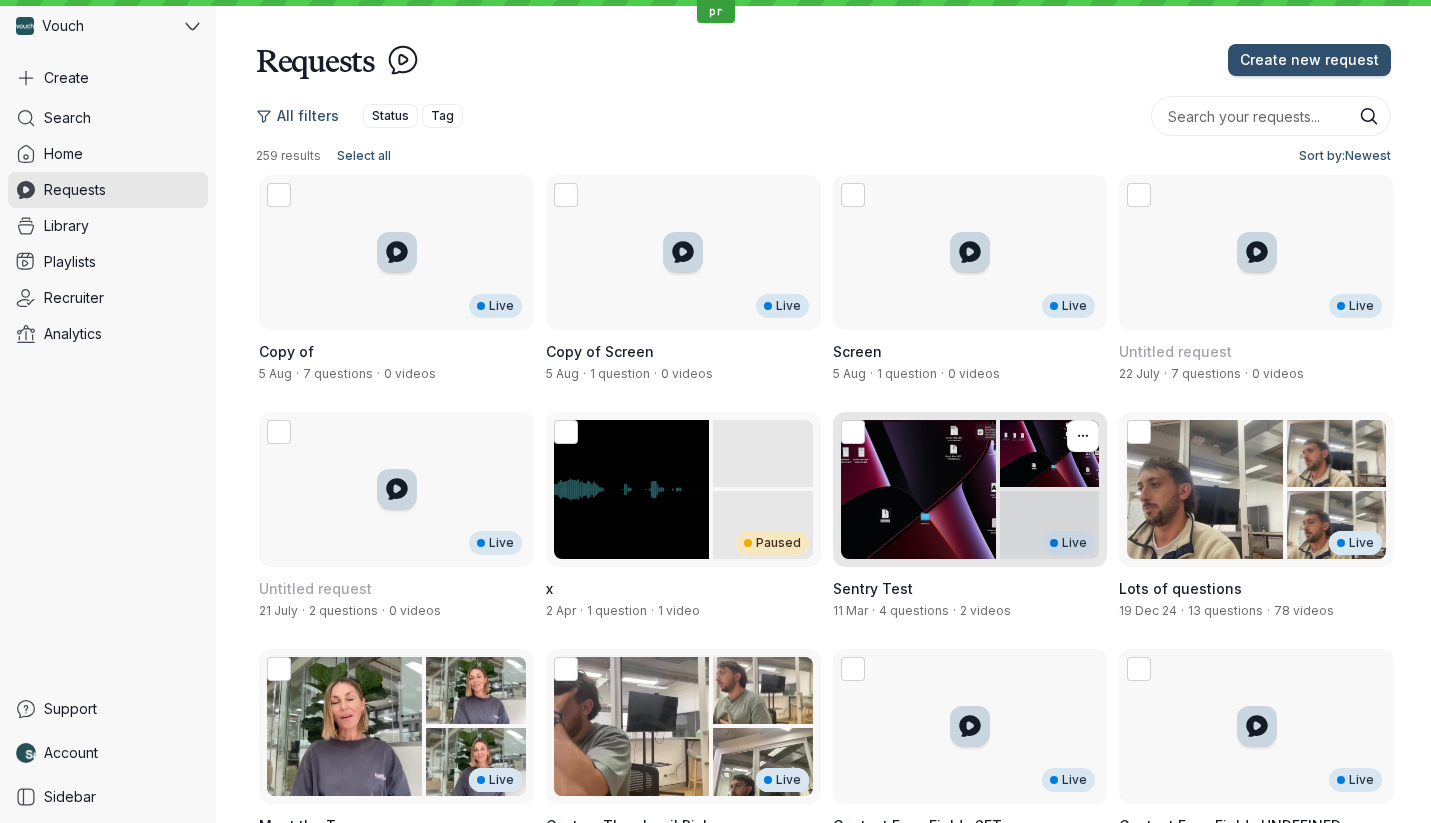 click on "Live" at bounding box center [970, 489] 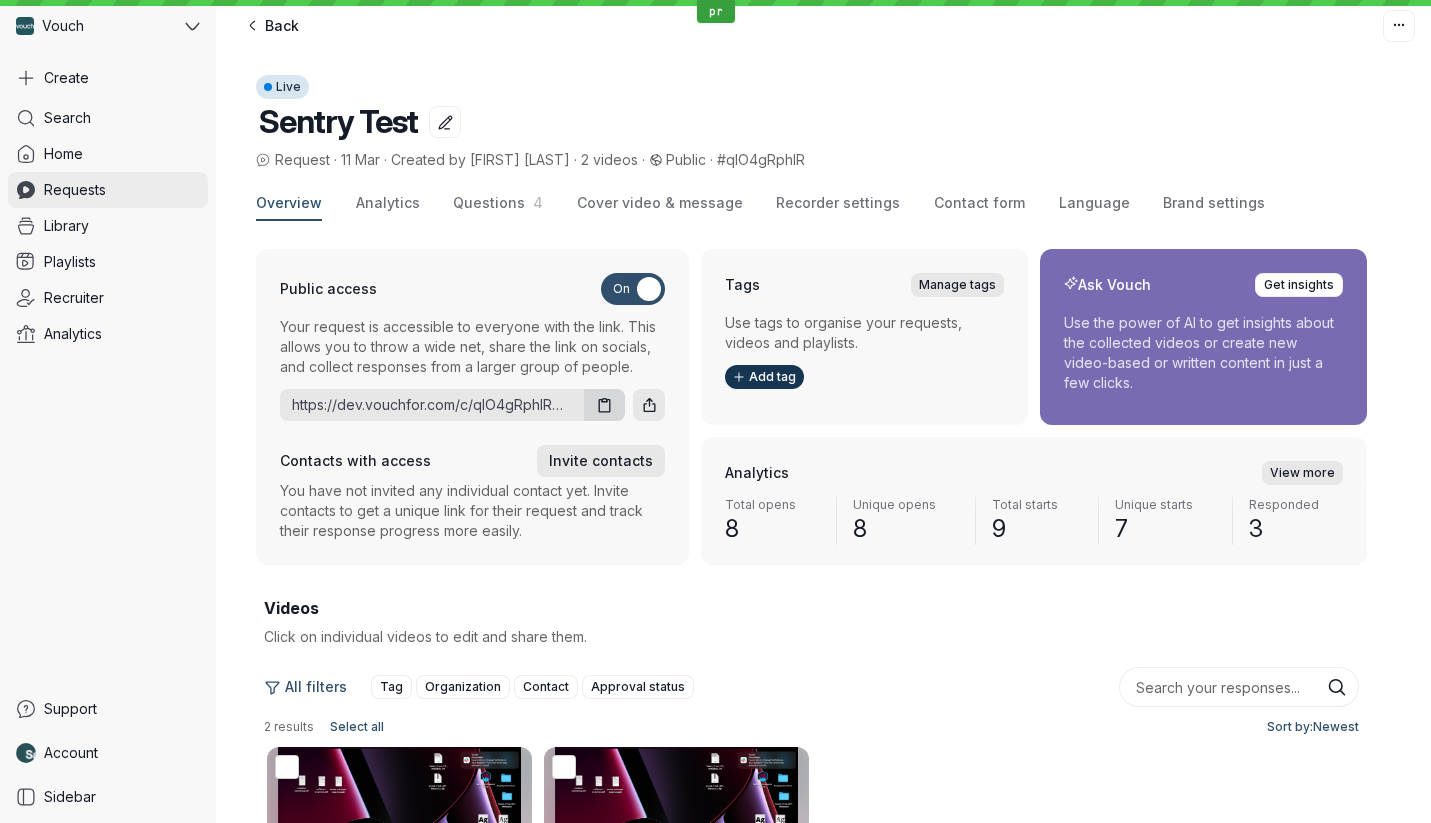 click on "Requests" at bounding box center (108, 190) 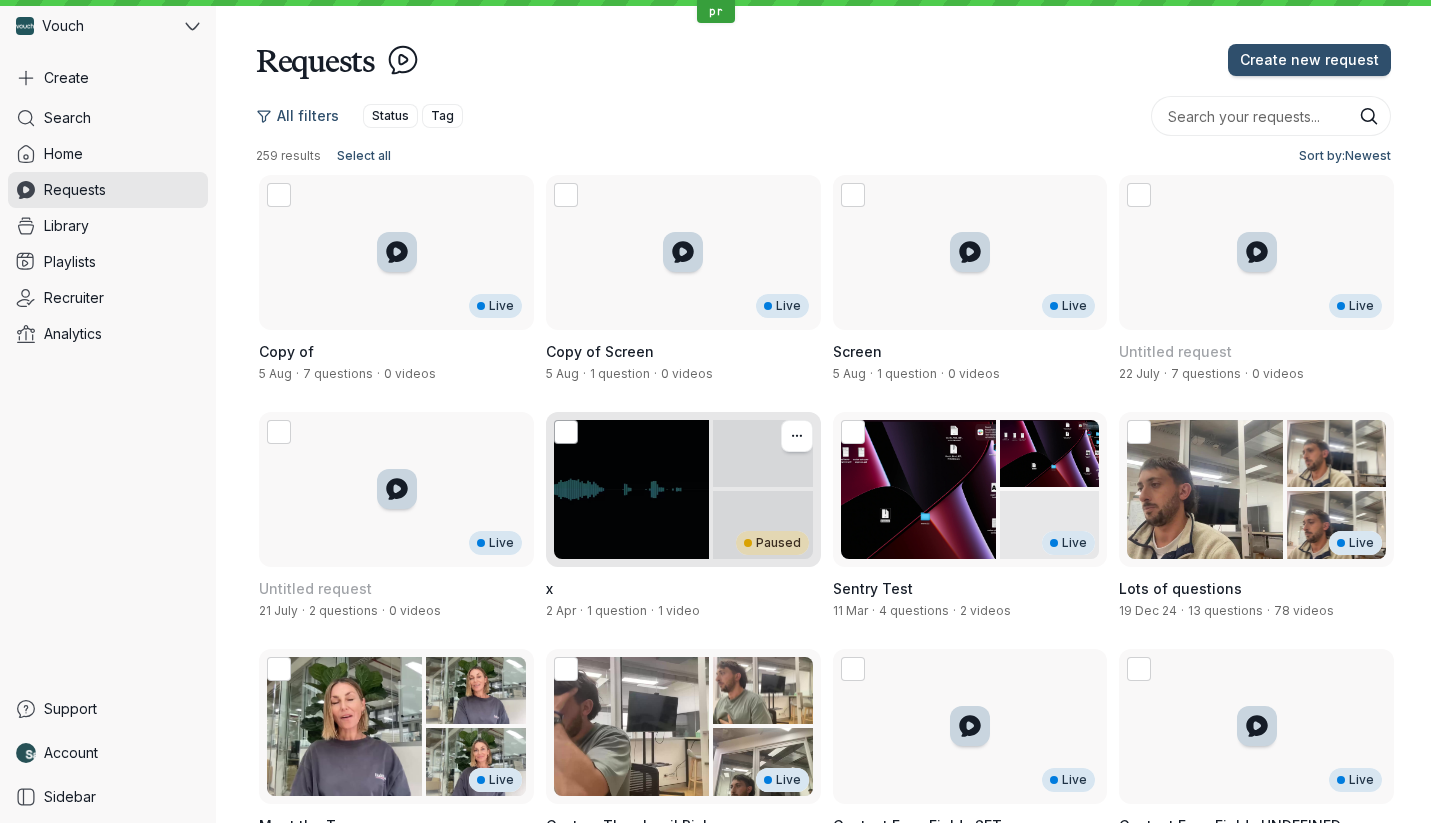 click 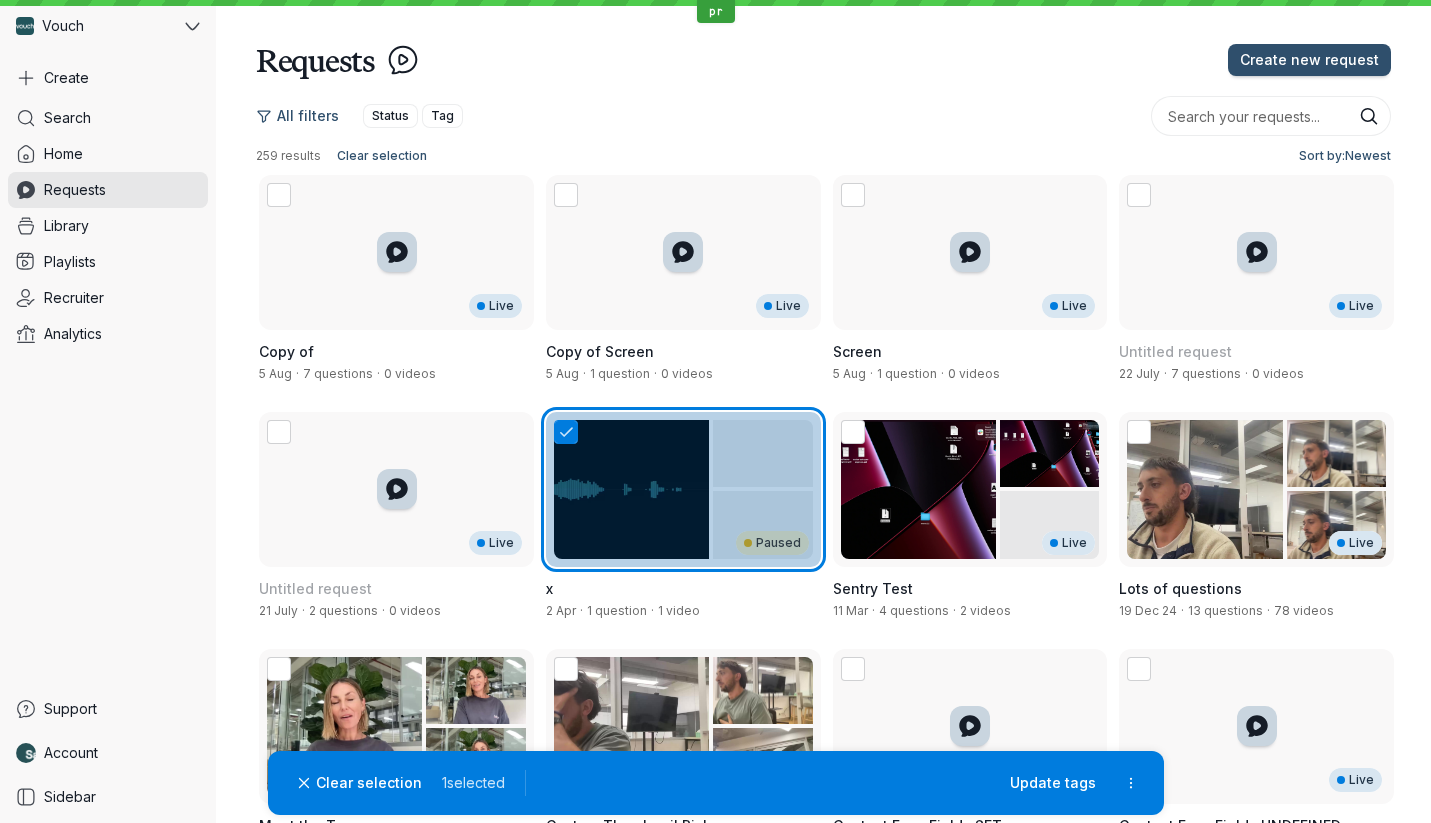 click 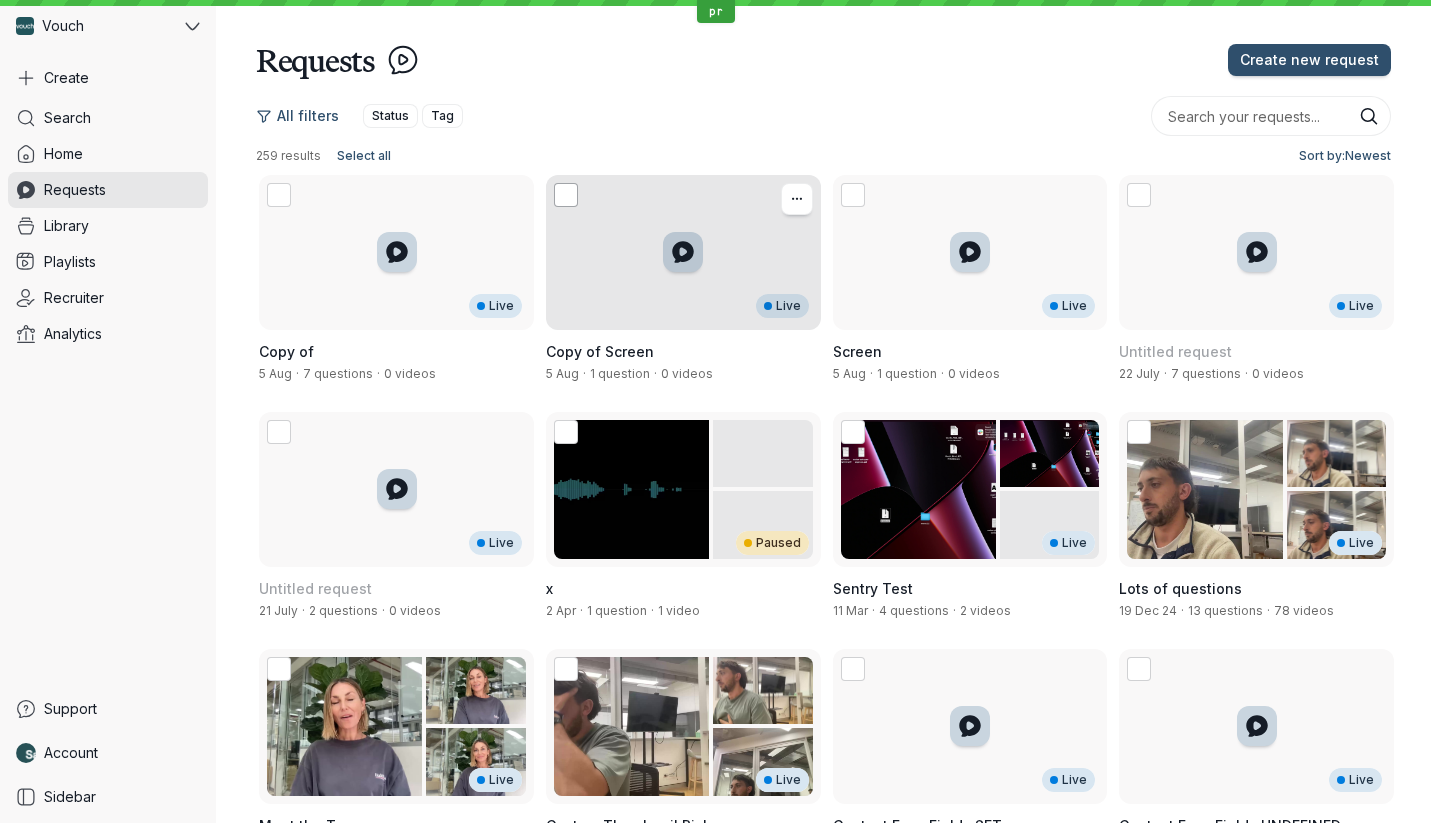 click 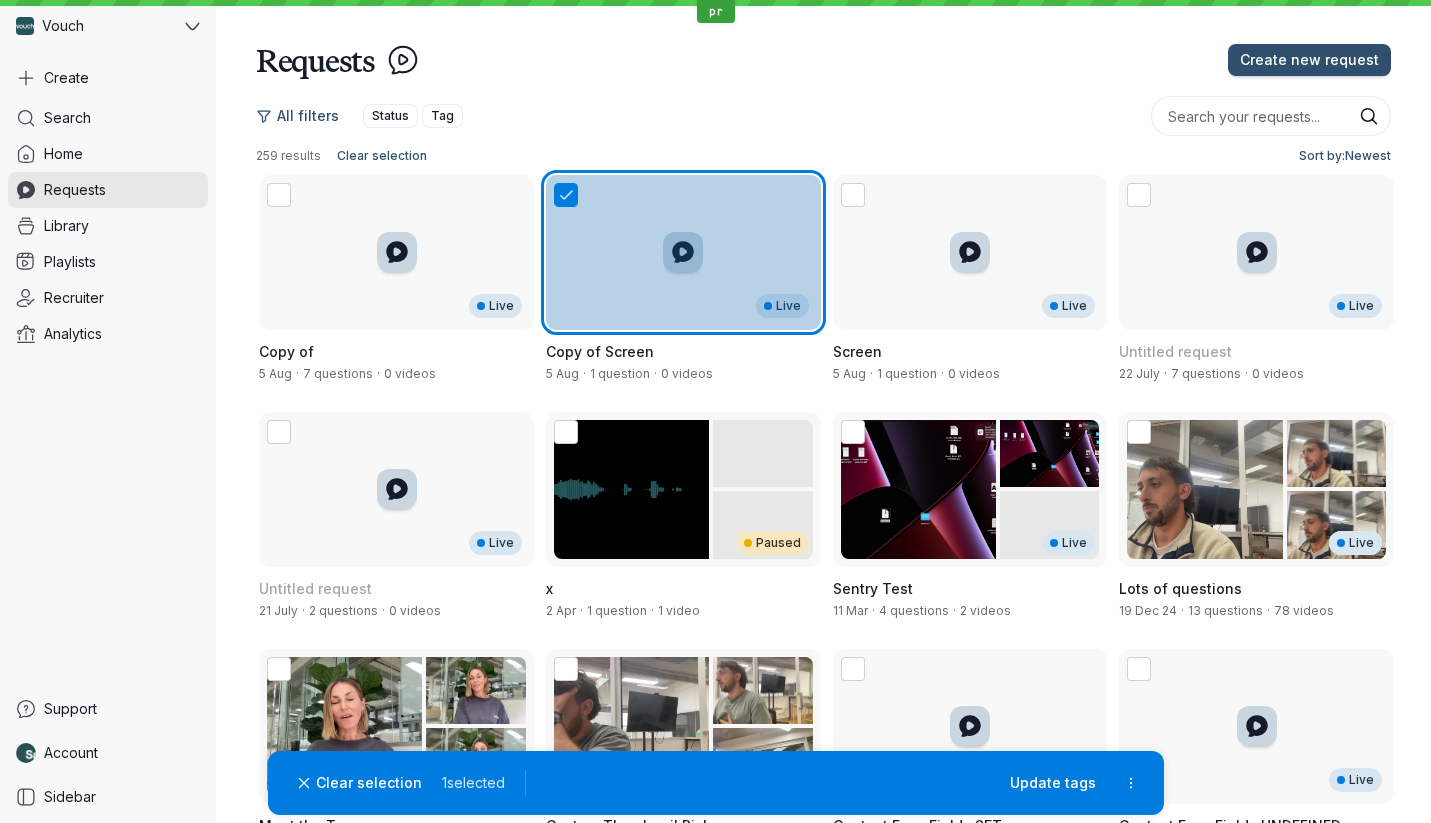 click 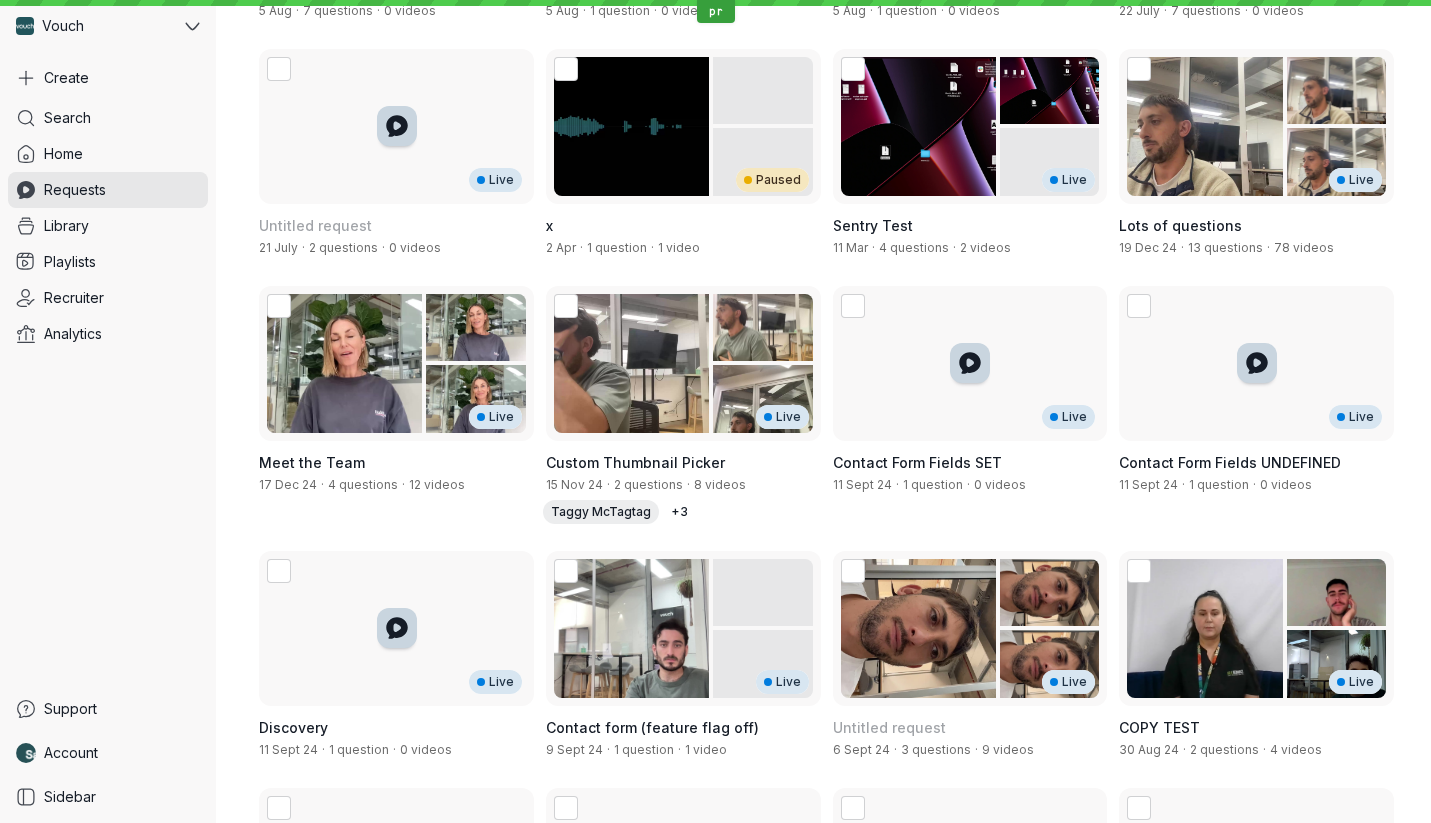 scroll, scrollTop: 0, scrollLeft: 0, axis: both 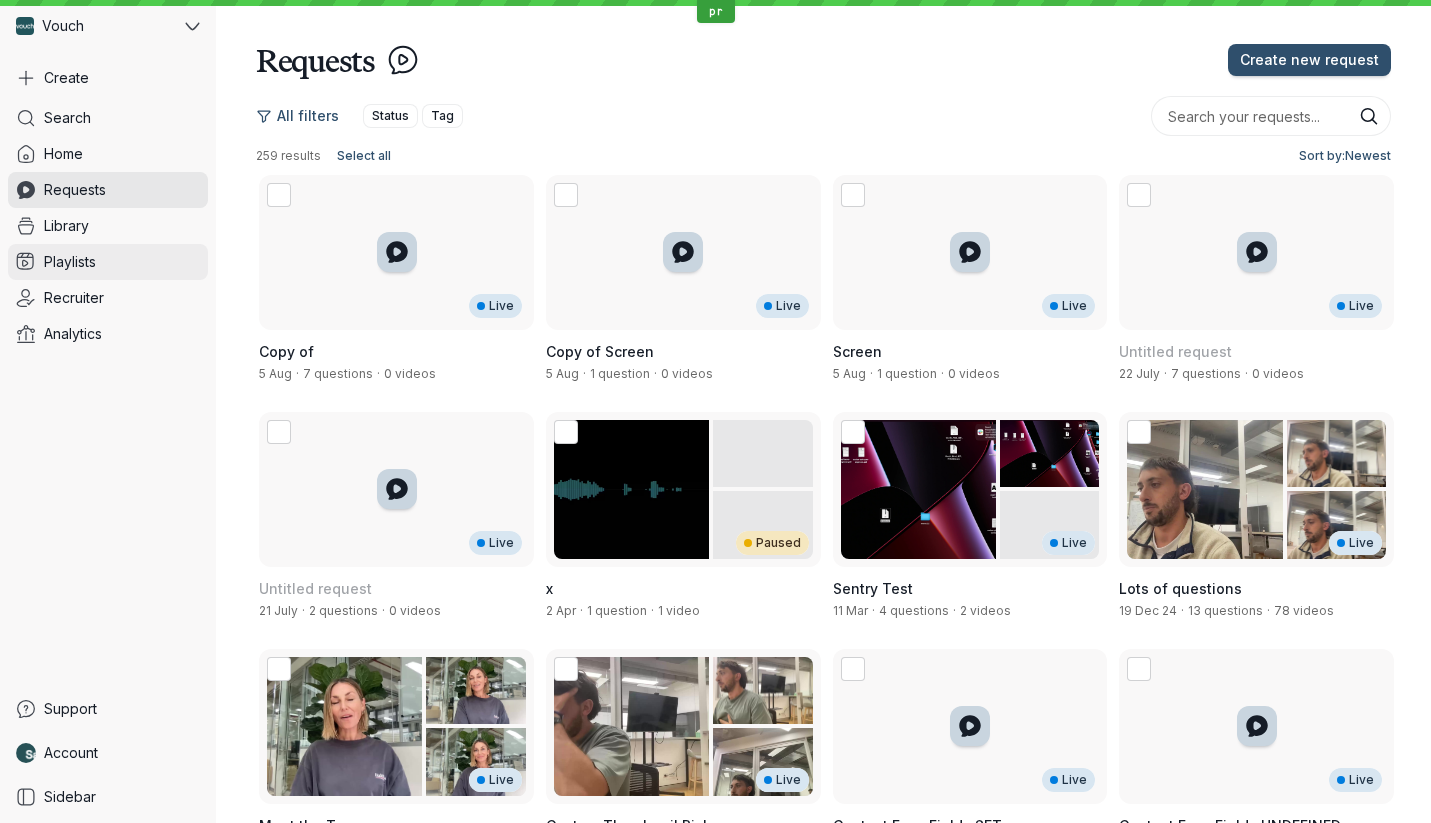 click on "Playlists" at bounding box center (108, 262) 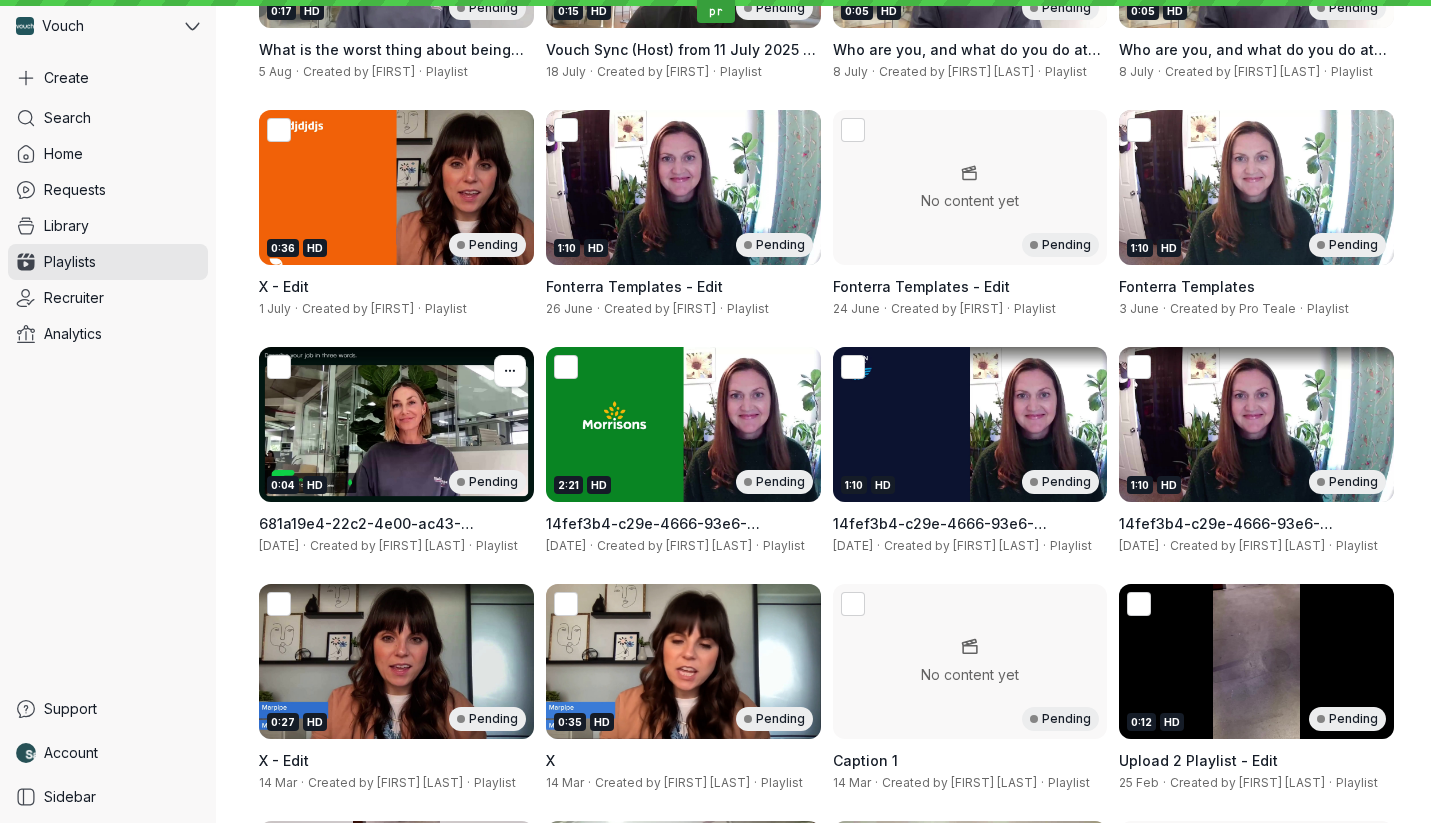 scroll, scrollTop: 303, scrollLeft: 0, axis: vertical 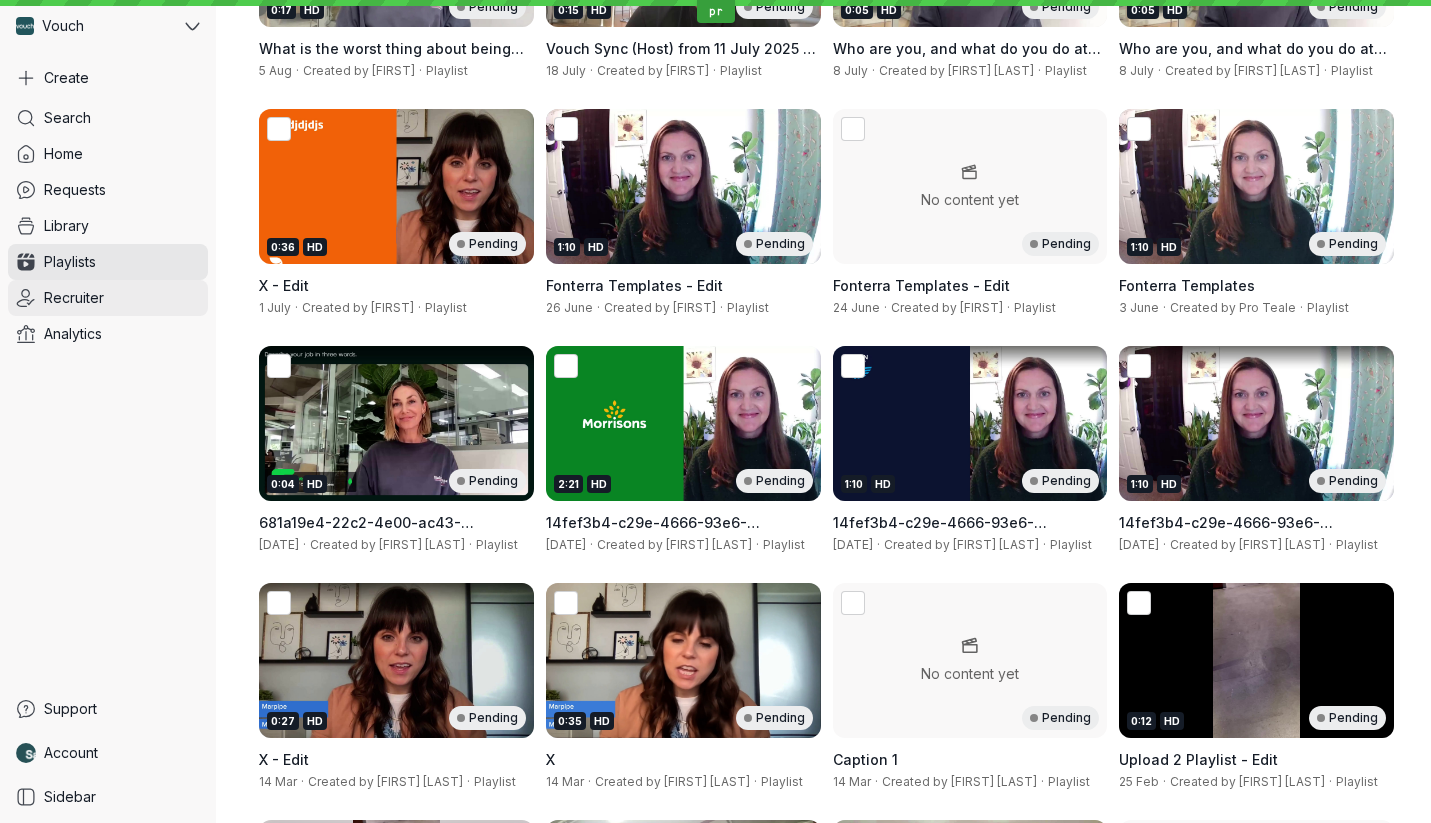 click on "Recruiter" at bounding box center [108, 298] 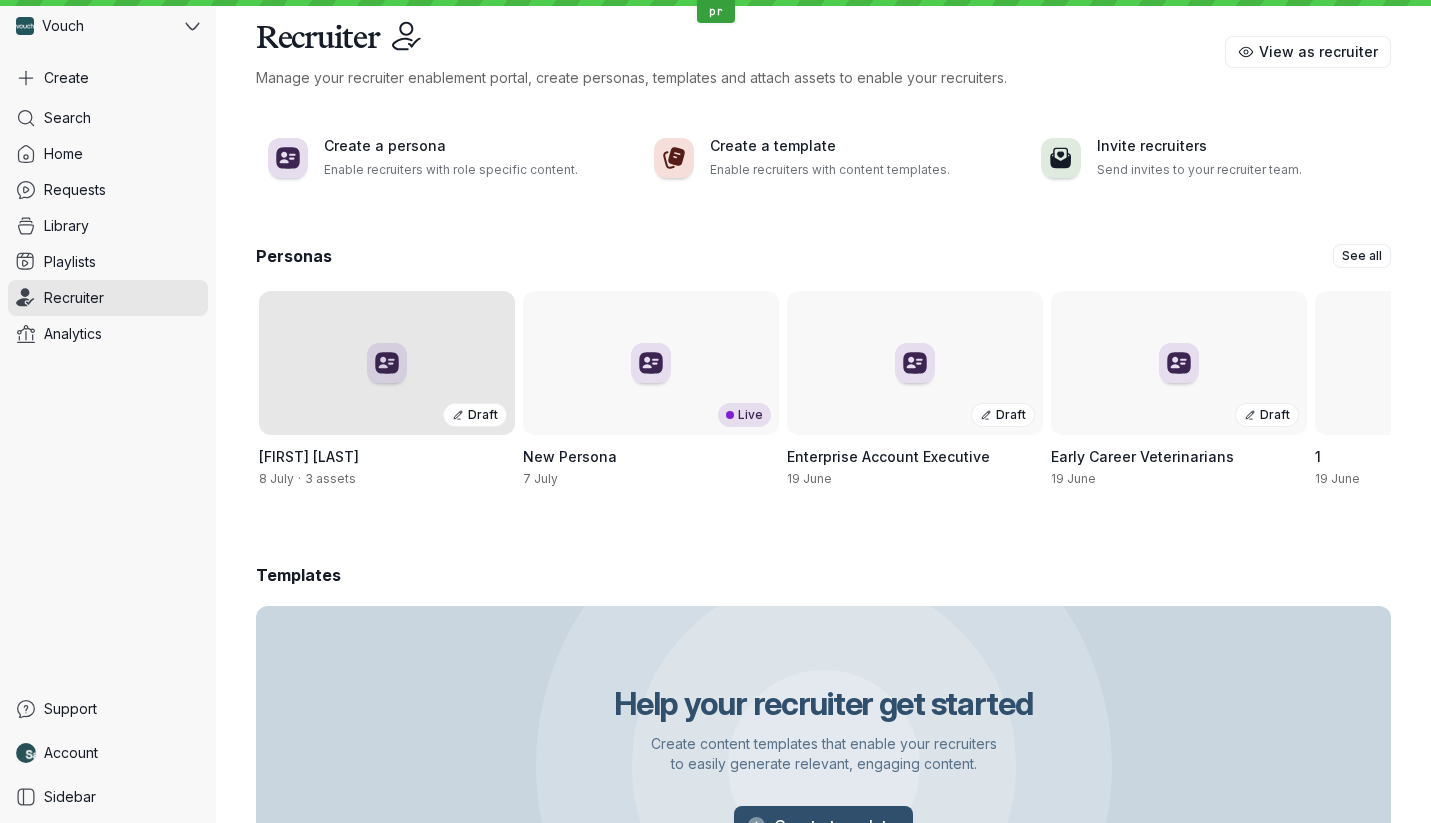 scroll, scrollTop: 0, scrollLeft: 0, axis: both 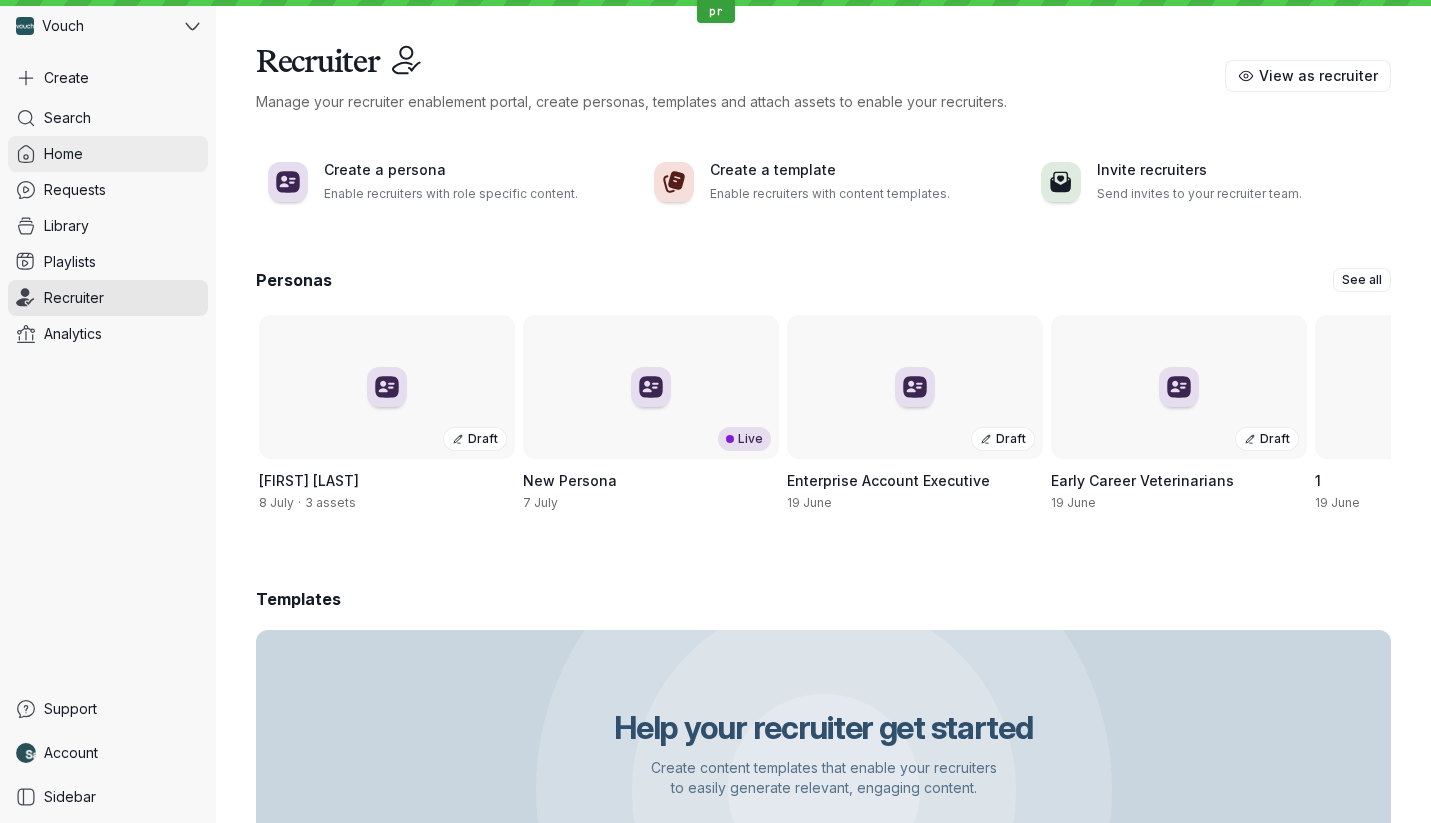 click on "Home" at bounding box center (108, 154) 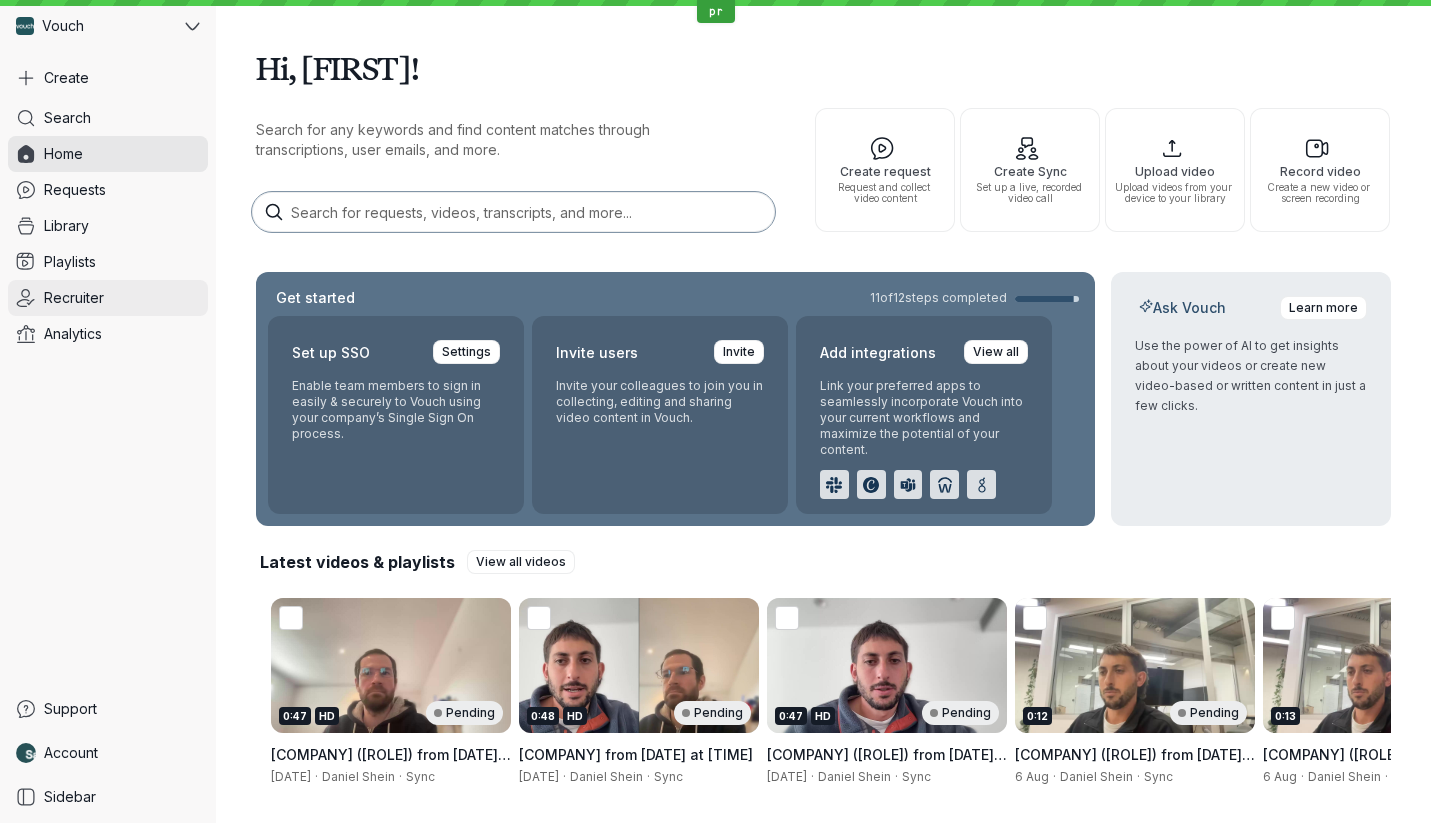 click on "Recruiter" at bounding box center [108, 298] 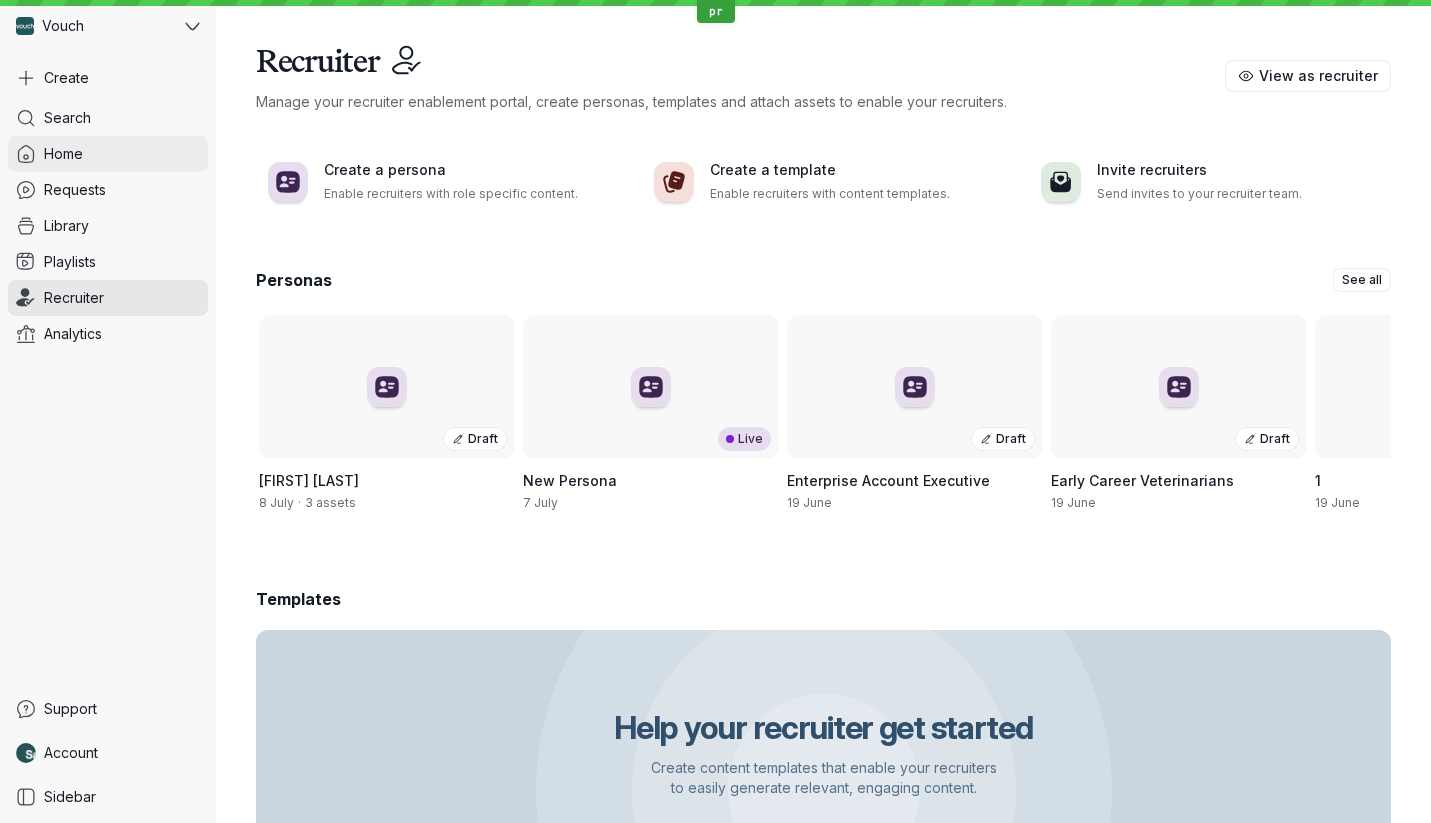 click on "Home" at bounding box center (108, 154) 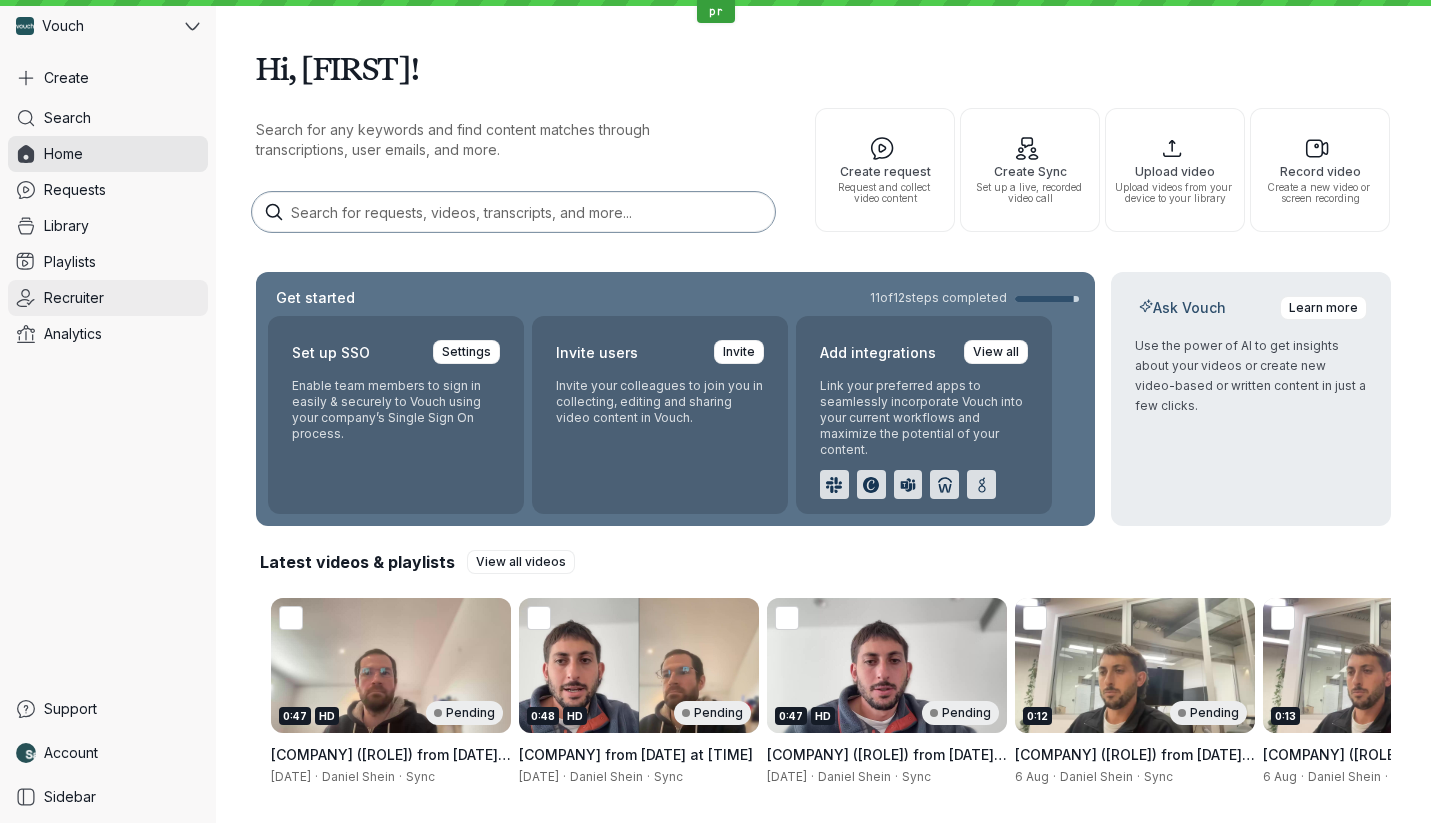 click on "Recruiter" at bounding box center (108, 298) 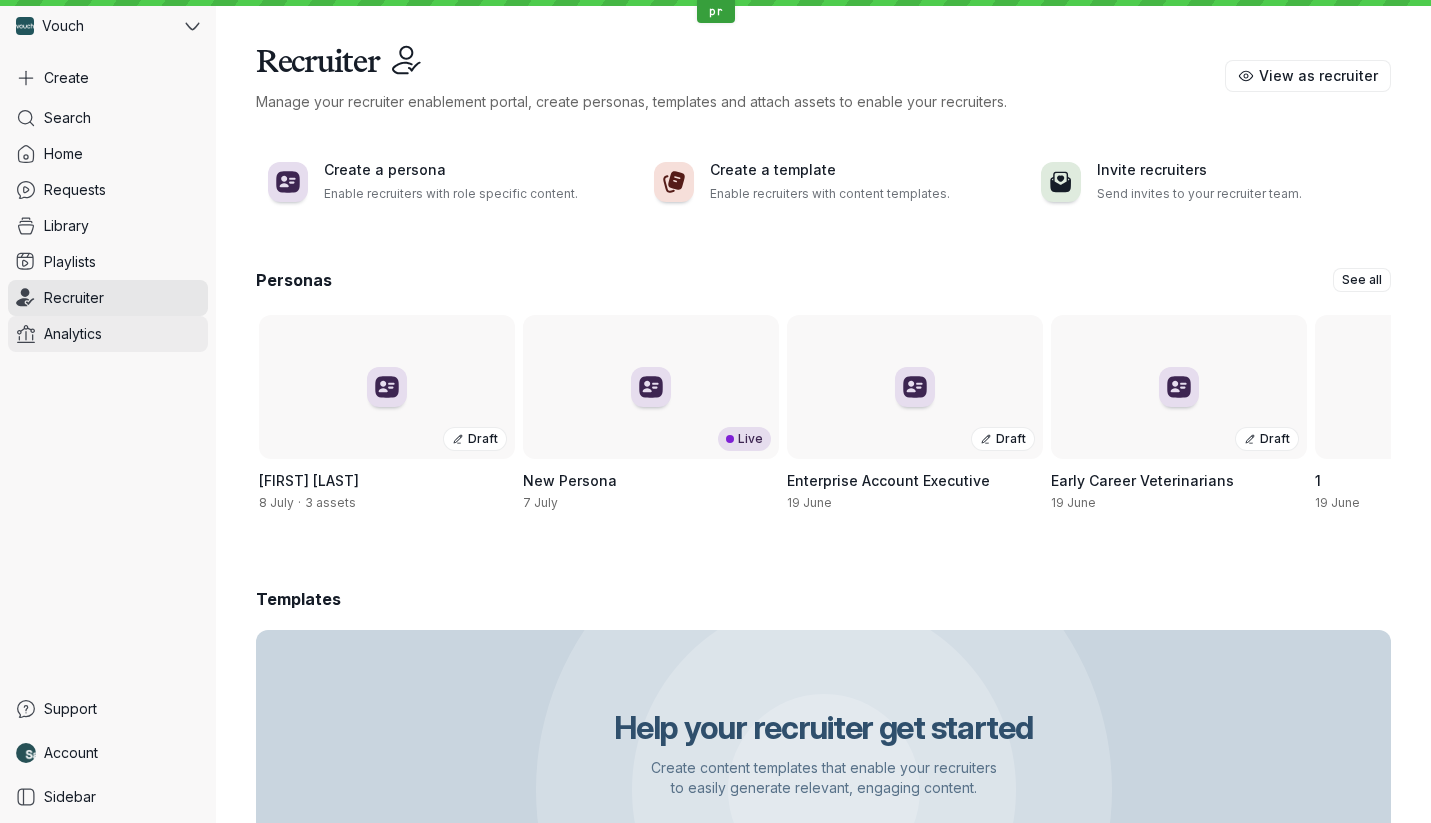 click on "Analytics" at bounding box center [108, 334] 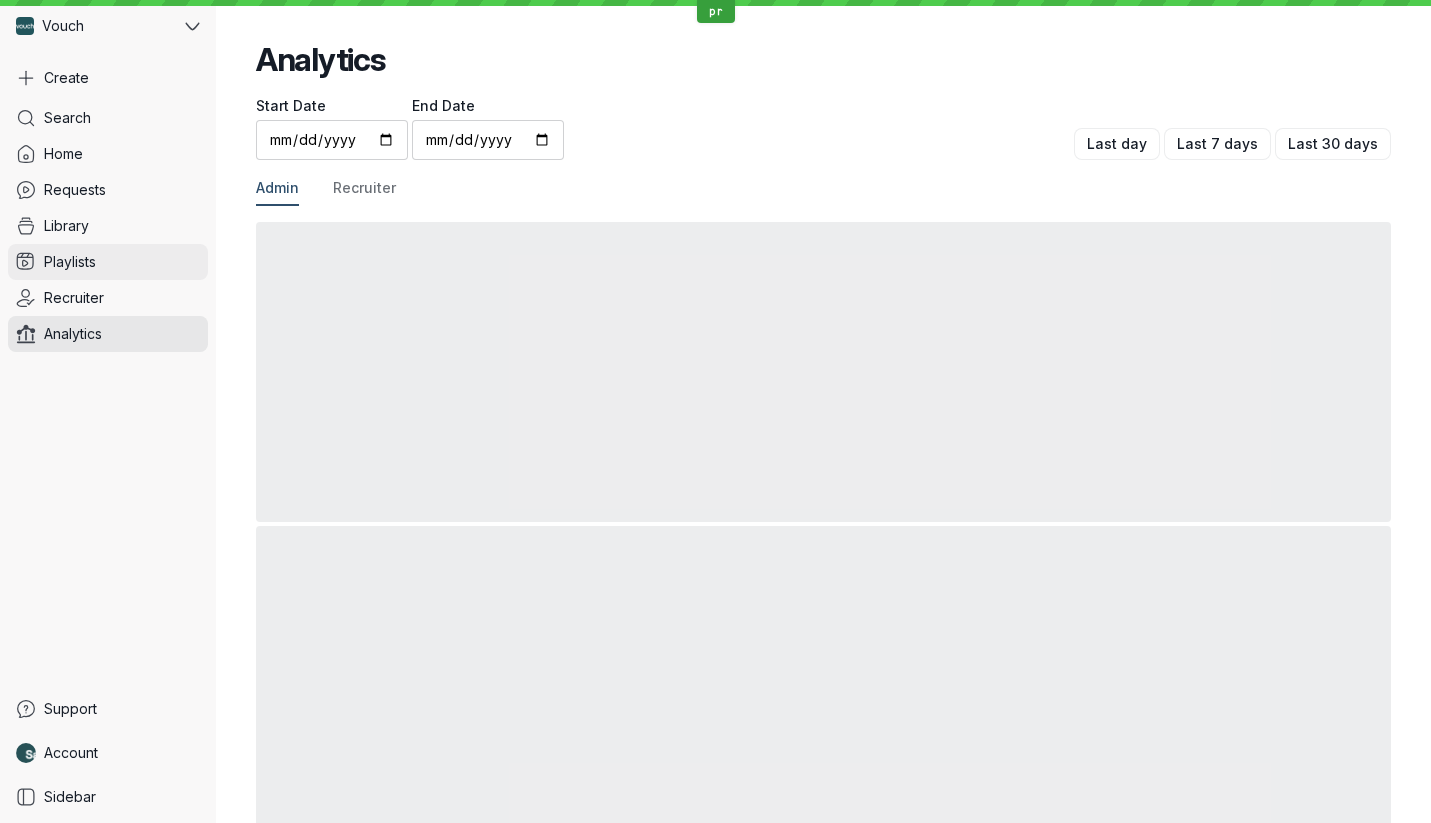 click on "Playlists" at bounding box center (108, 262) 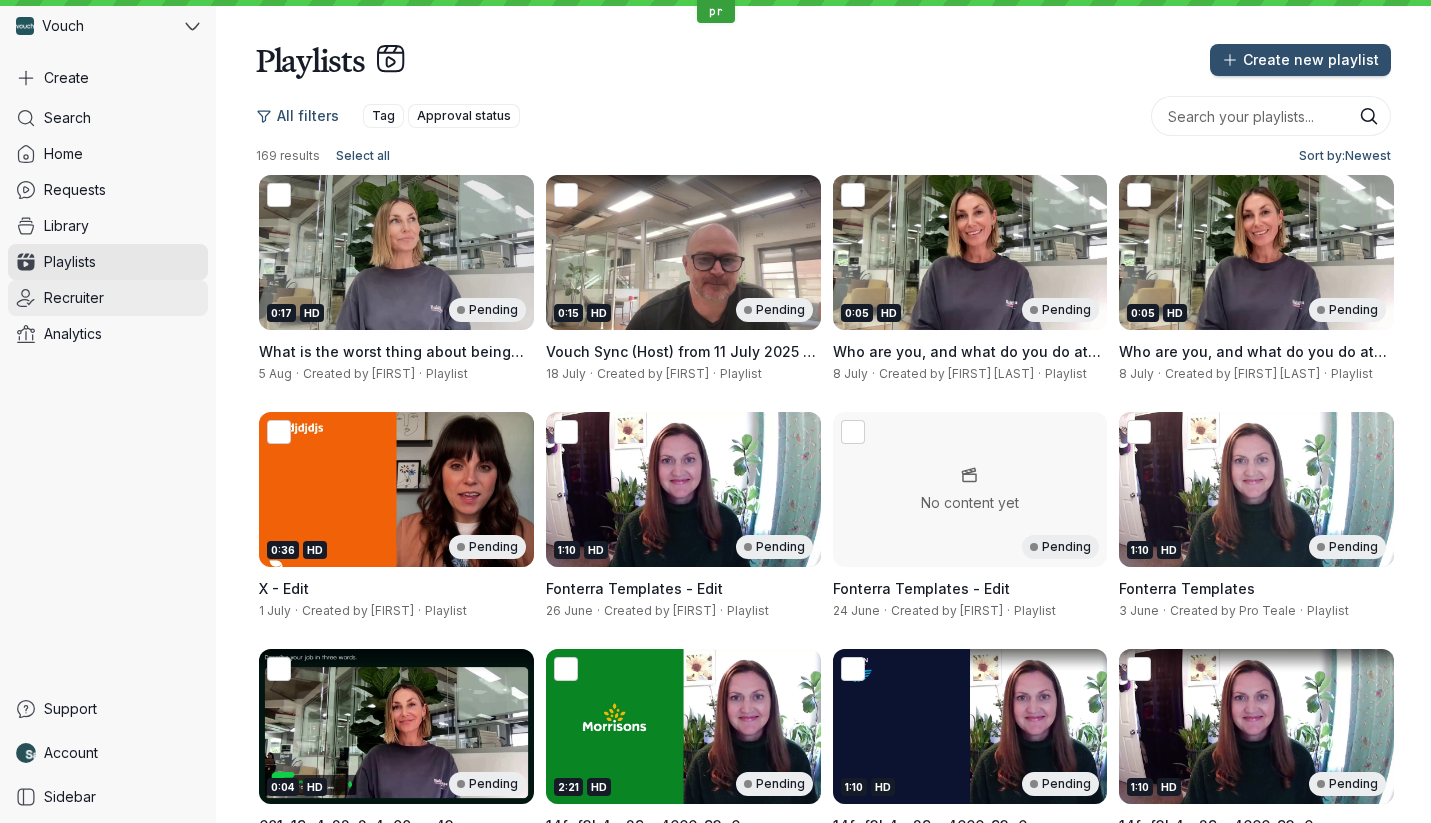 click on "Recruiter" at bounding box center (108, 298) 